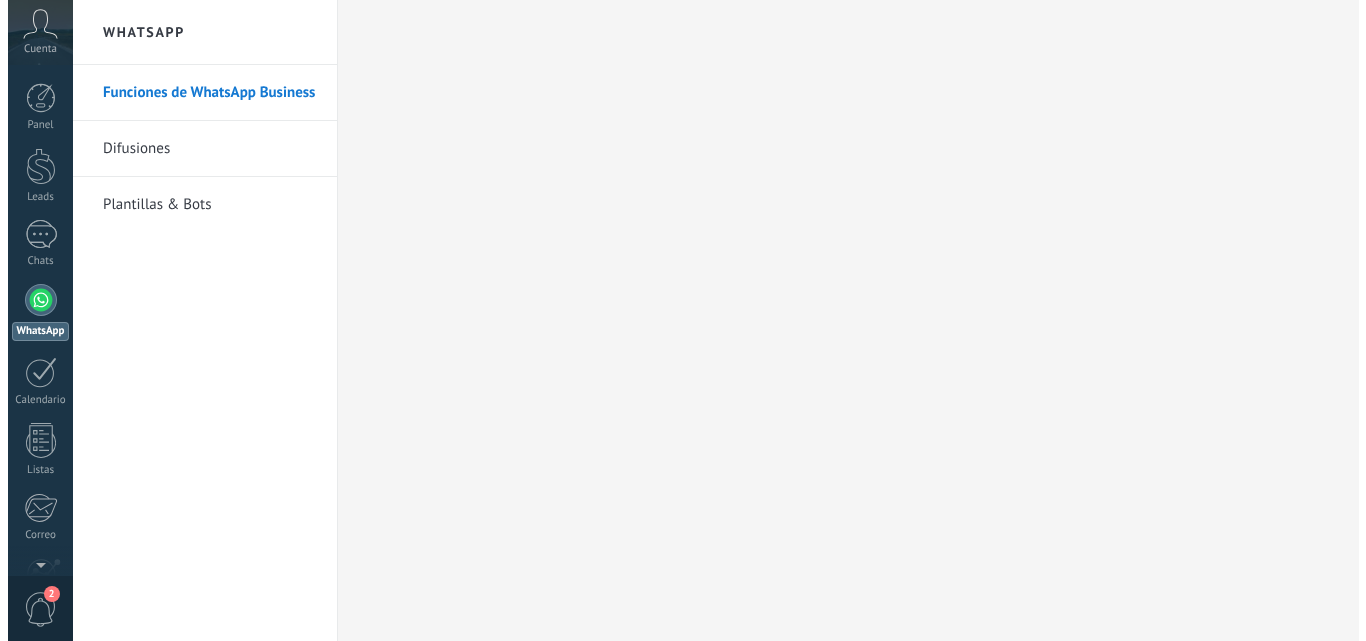 scroll, scrollTop: 0, scrollLeft: 0, axis: both 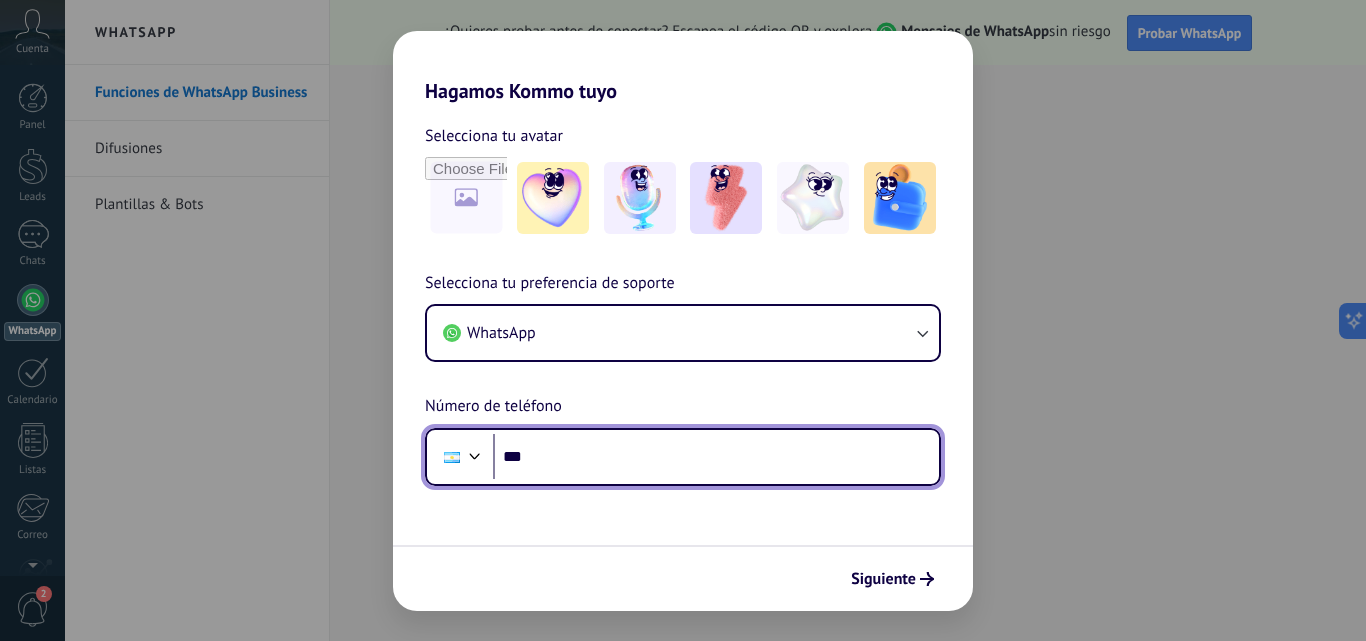 click on "***" at bounding box center (716, 457) 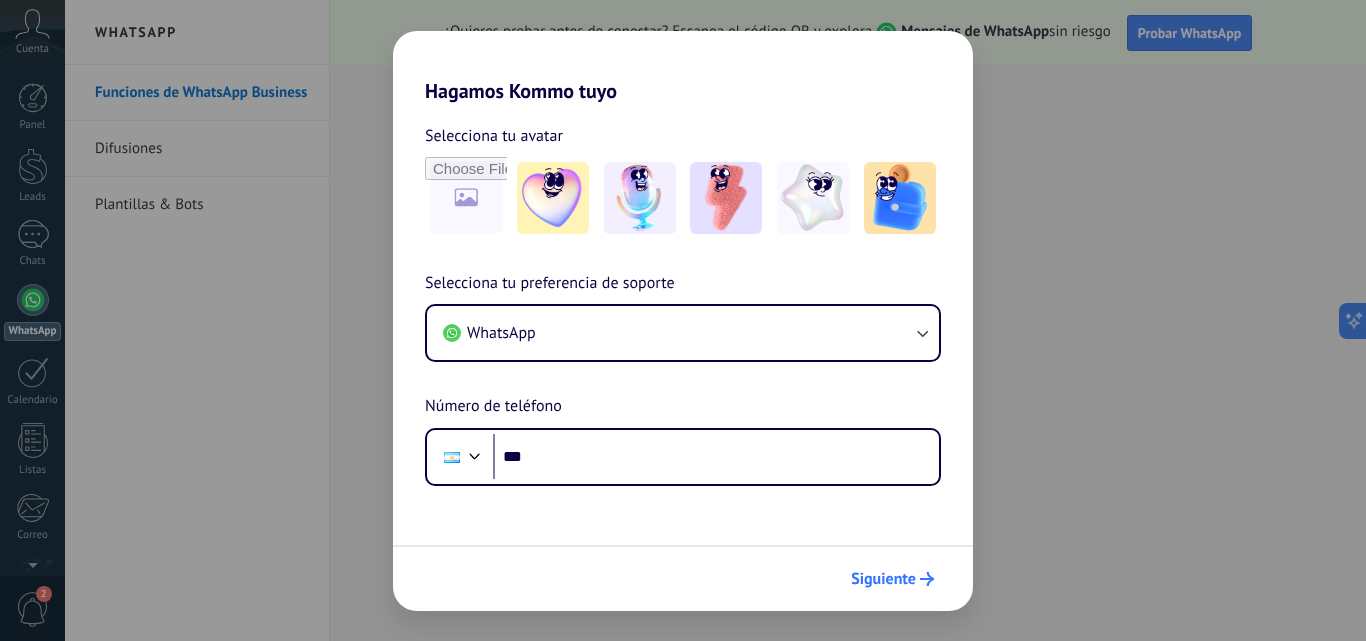 click on "Siguiente" at bounding box center (883, 579) 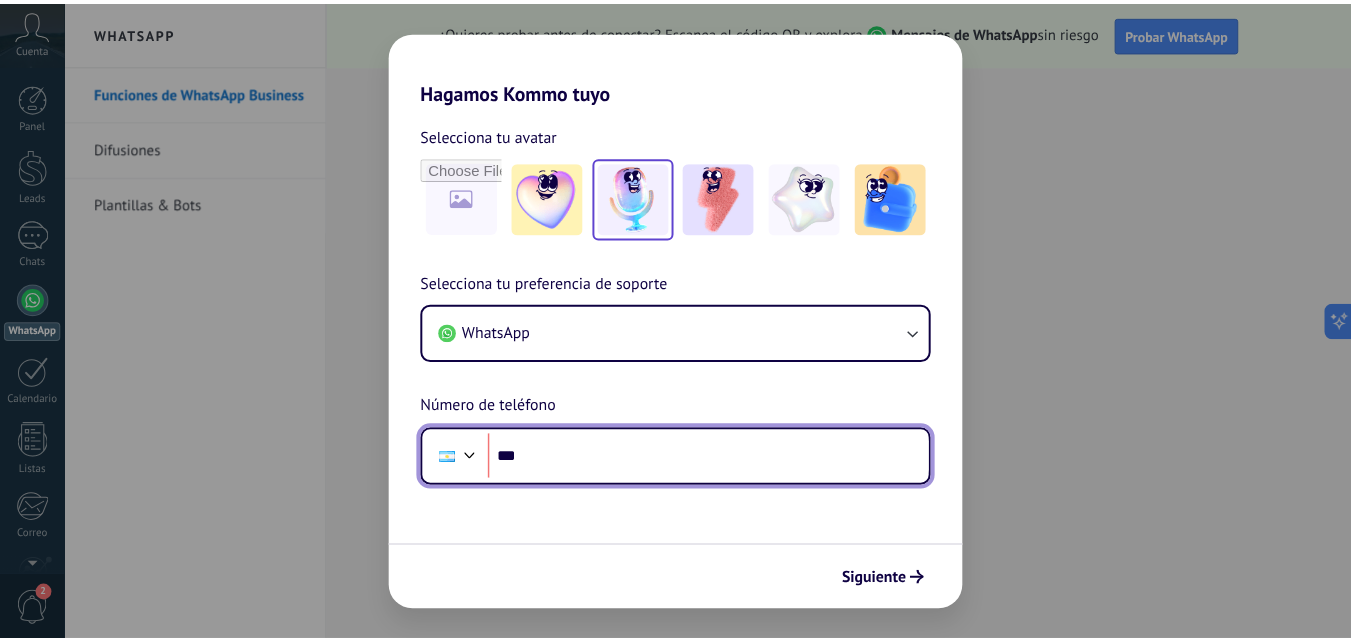 scroll, scrollTop: 0, scrollLeft: 0, axis: both 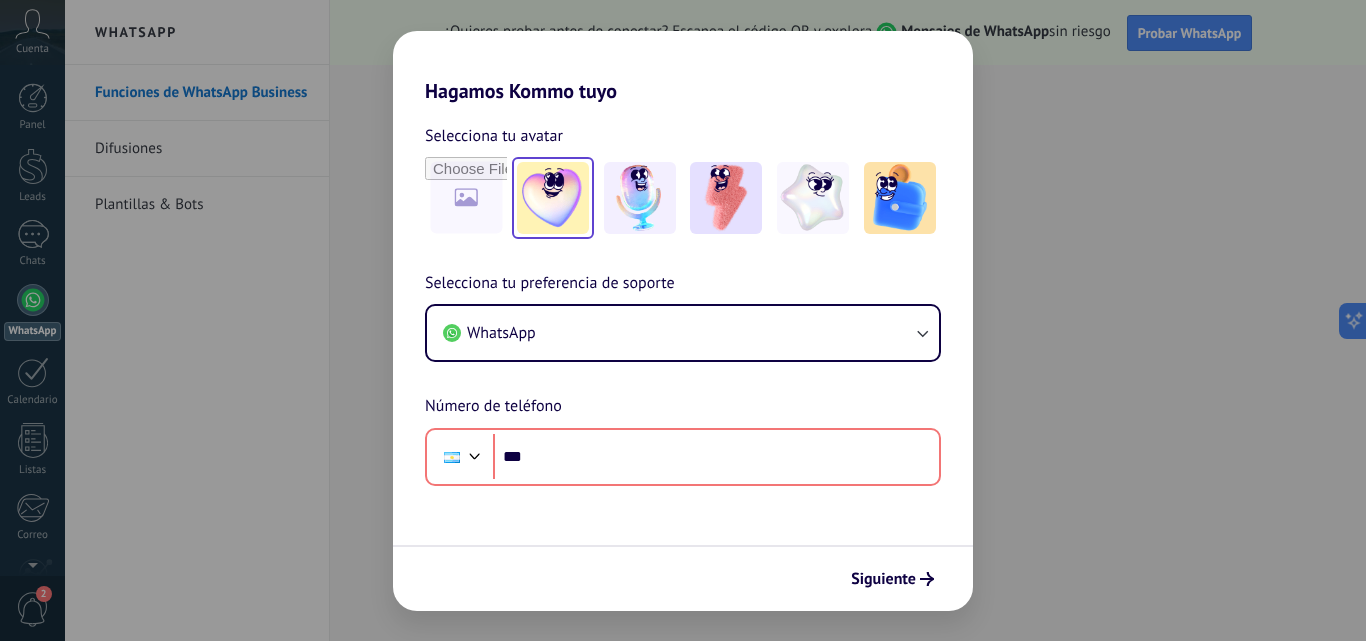 click at bounding box center (553, 198) 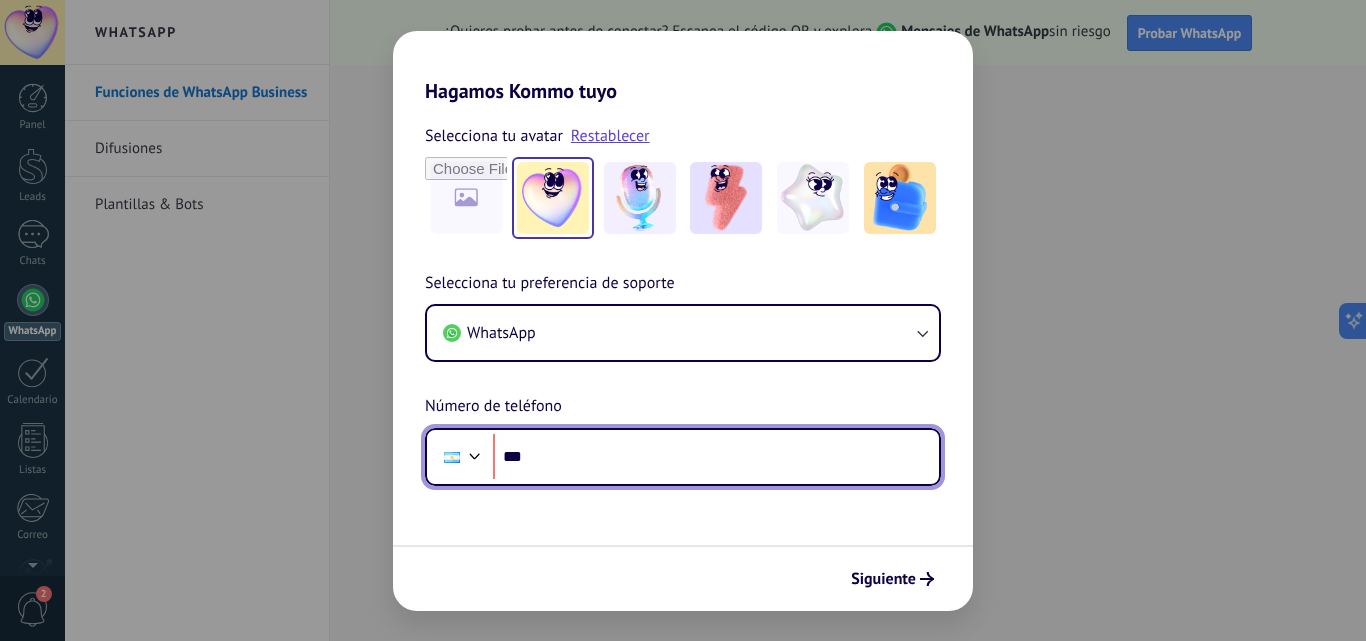 click on "***" at bounding box center [716, 457] 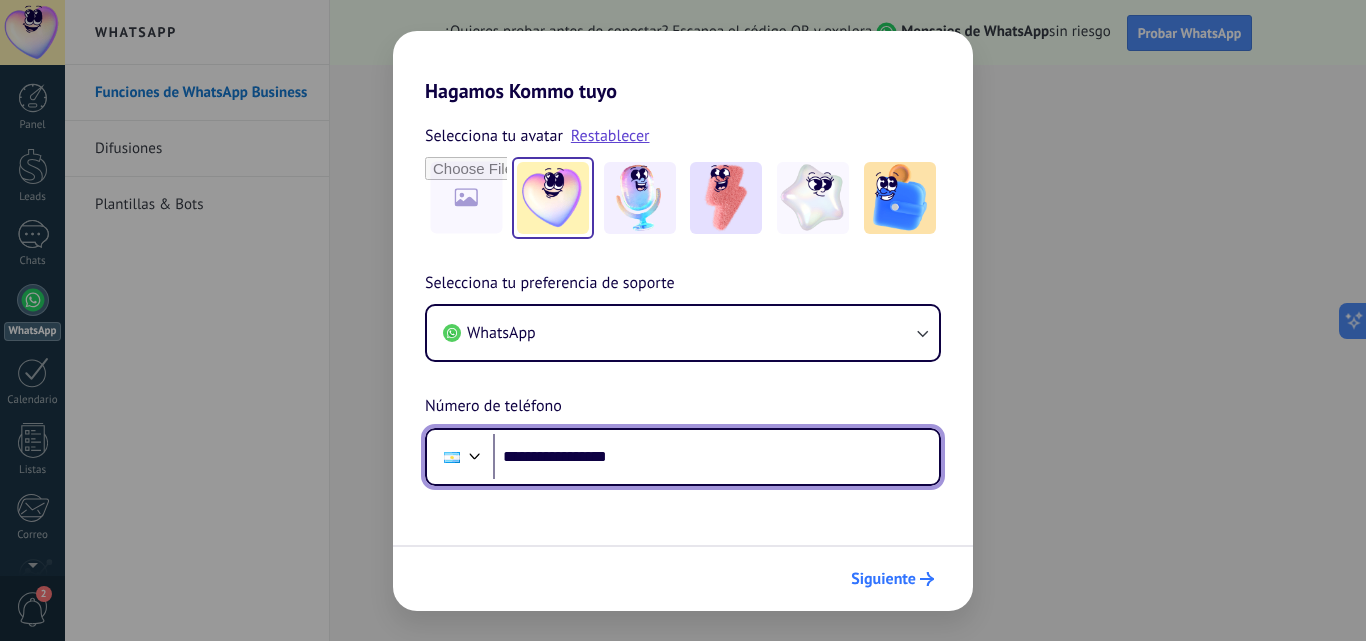 type on "**********" 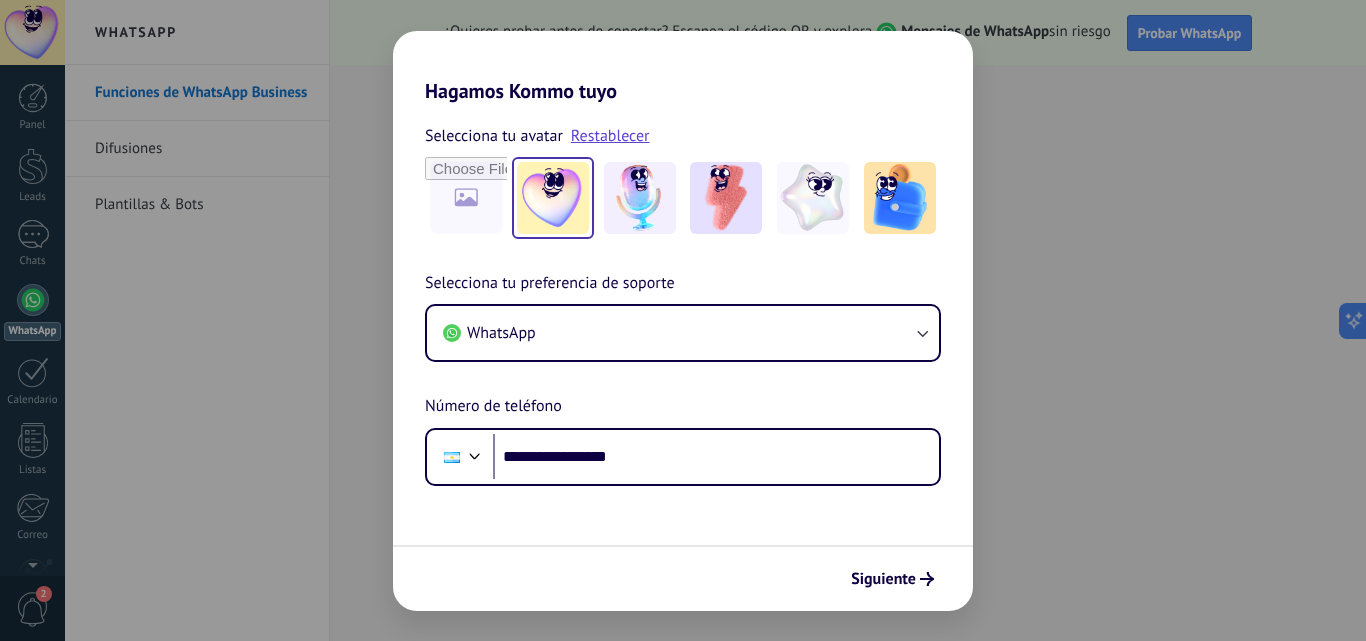 click on "Siguiente" at bounding box center (883, 579) 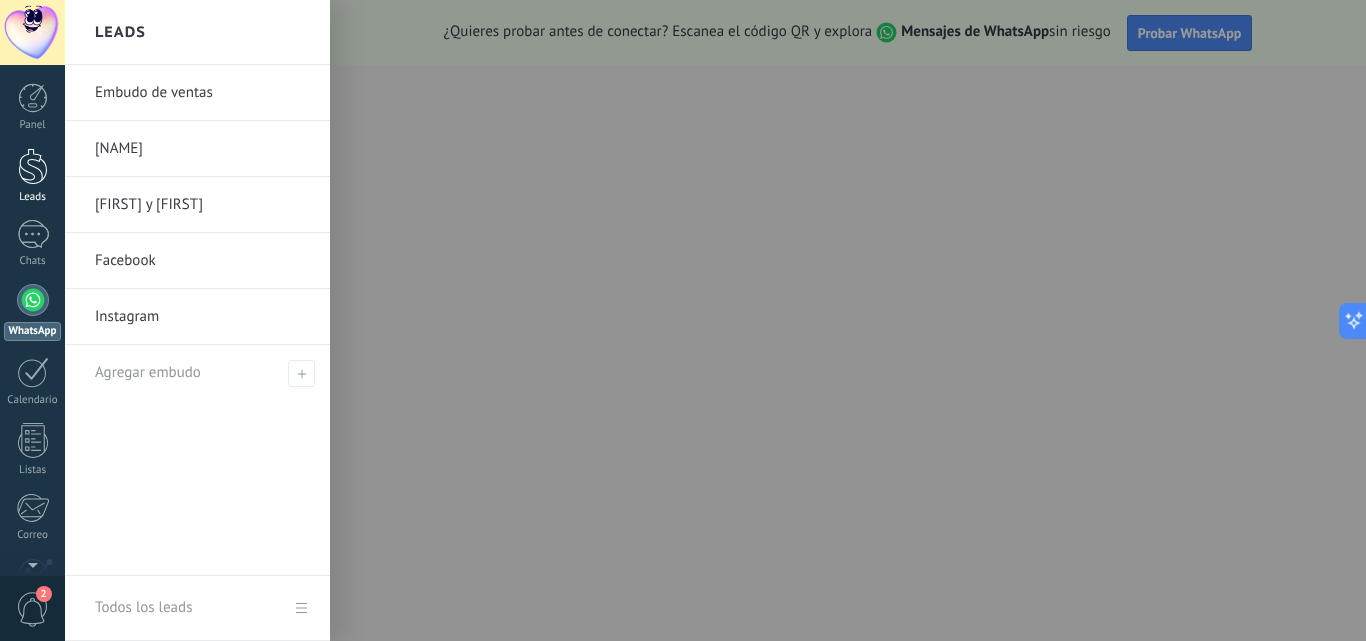 click at bounding box center (33, 166) 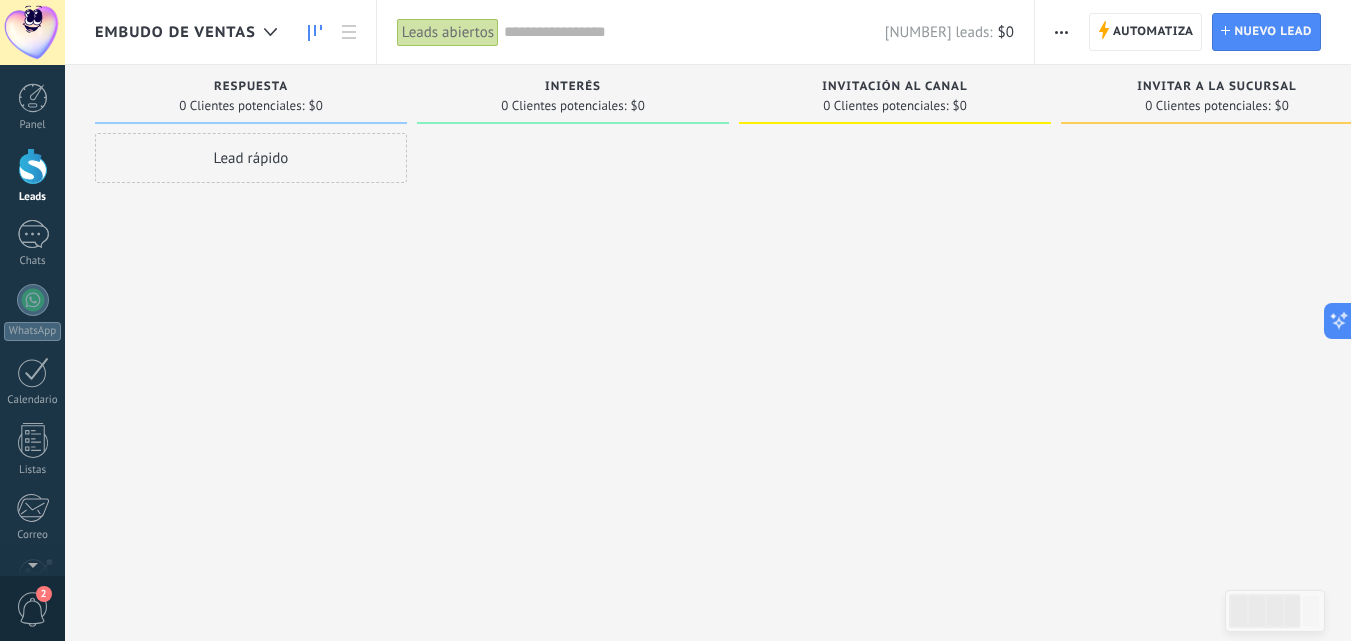 click on "Embudo de ventas" at bounding box center (175, 32) 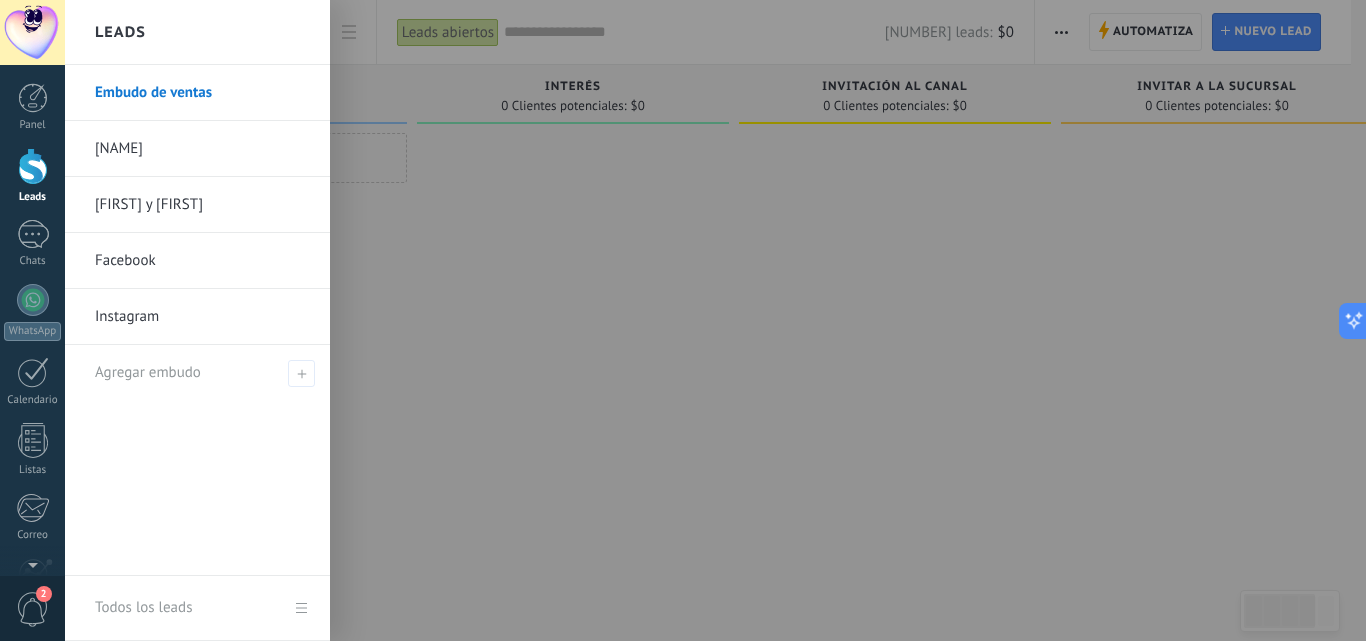 click on "[NAME]" at bounding box center (202, 149) 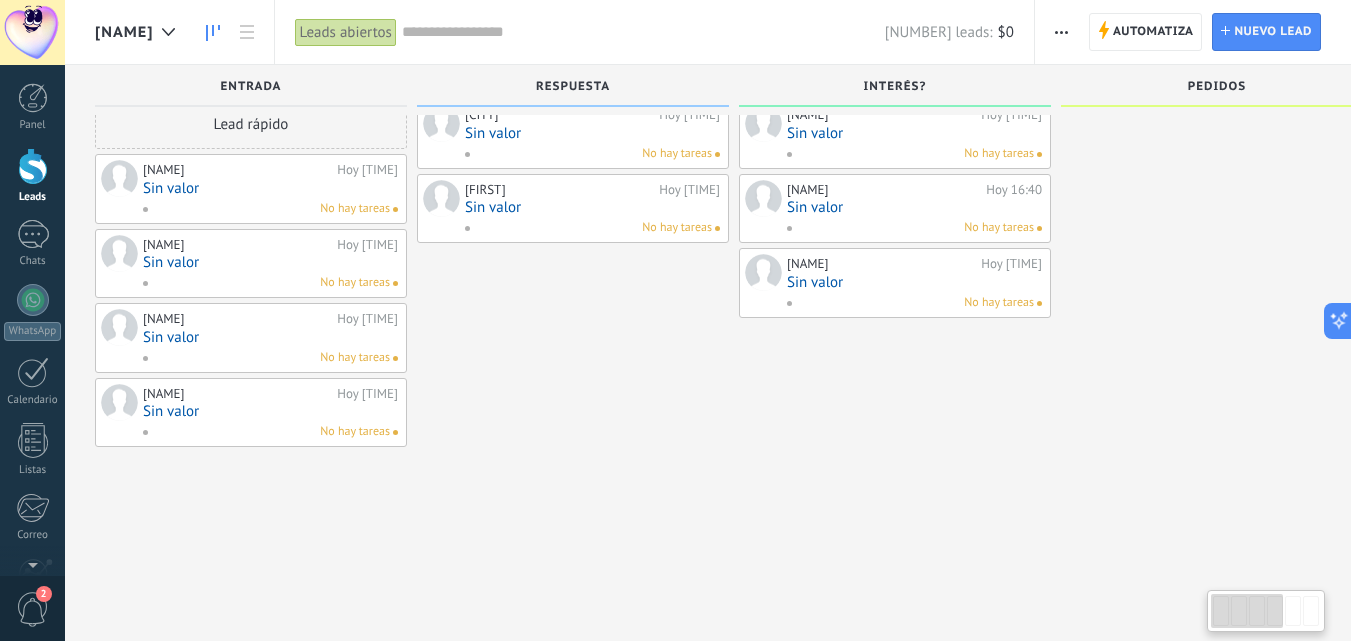 scroll, scrollTop: 0, scrollLeft: 0, axis: both 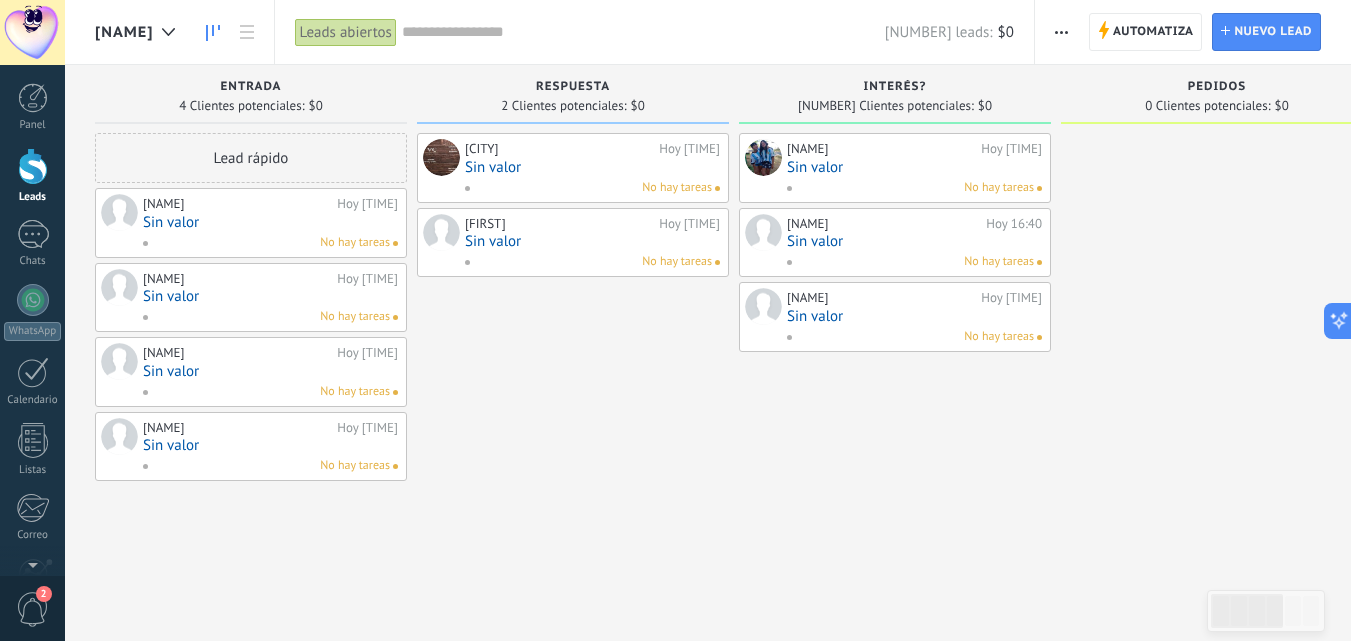 click on "[NAME]" at bounding box center [124, 32] 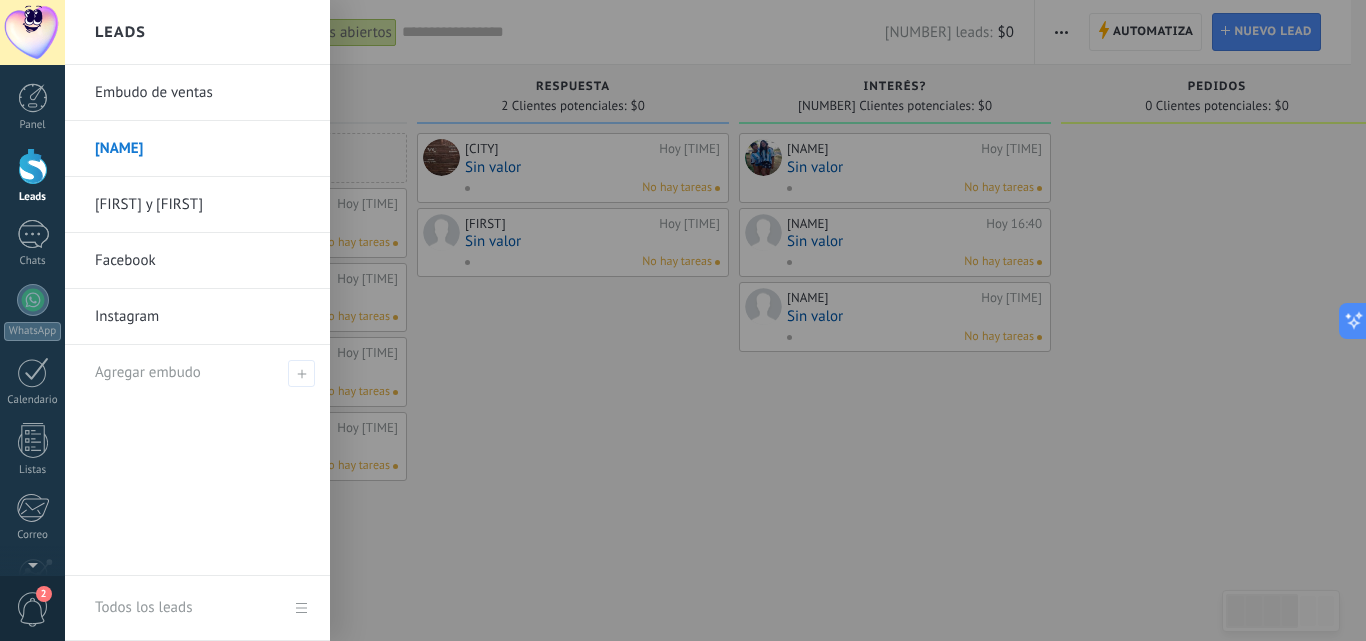 click on "[FIRST] y [FIRST]" at bounding box center [202, 205] 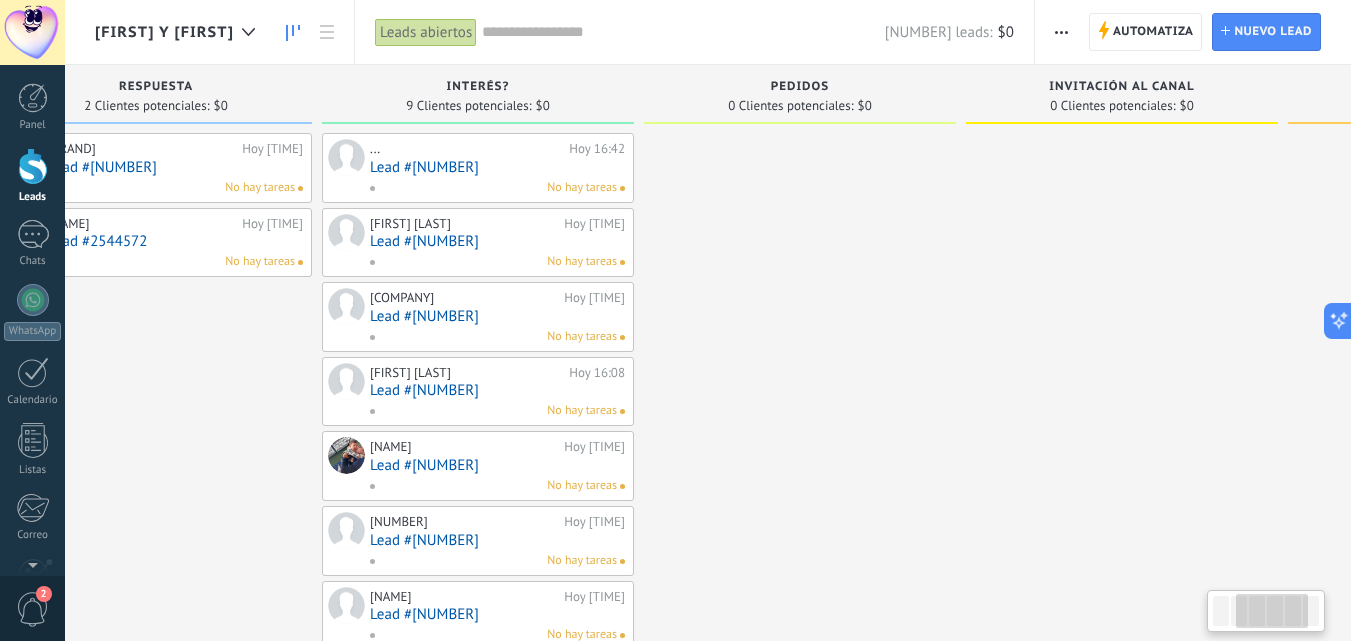 scroll, scrollTop: 0, scrollLeft: 0, axis: both 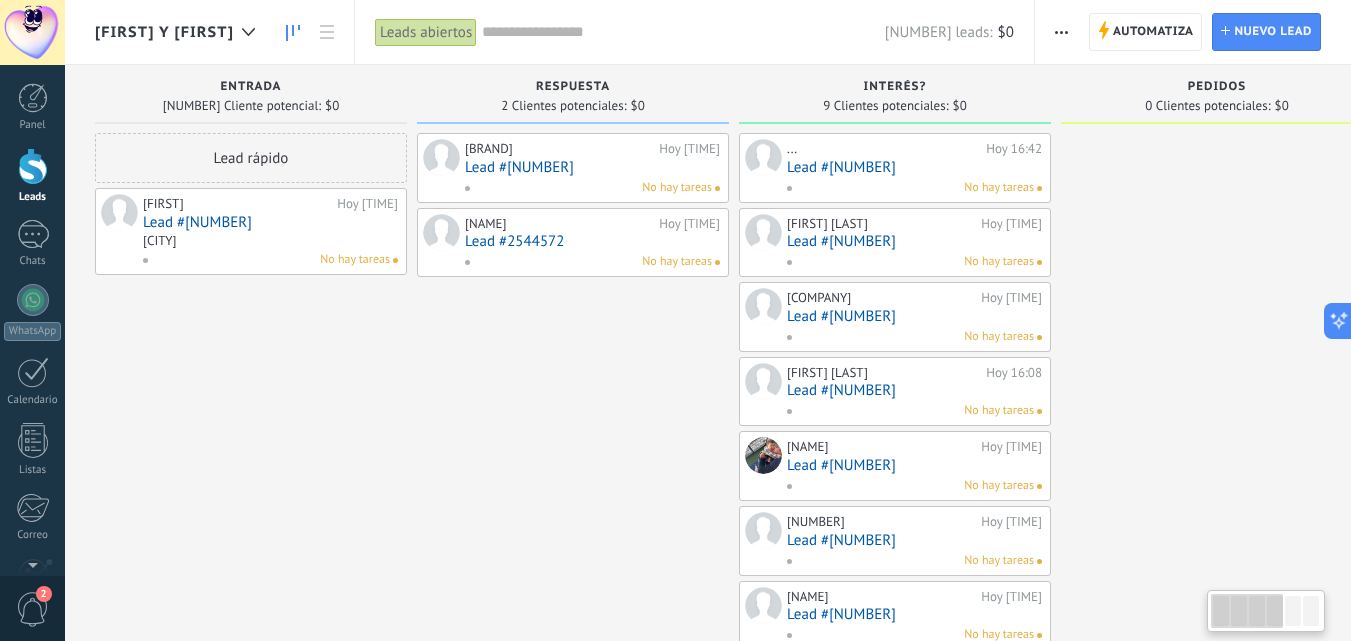 drag, startPoint x: 1217, startPoint y: 260, endPoint x: 1074, endPoint y: 212, distance: 150.84097 